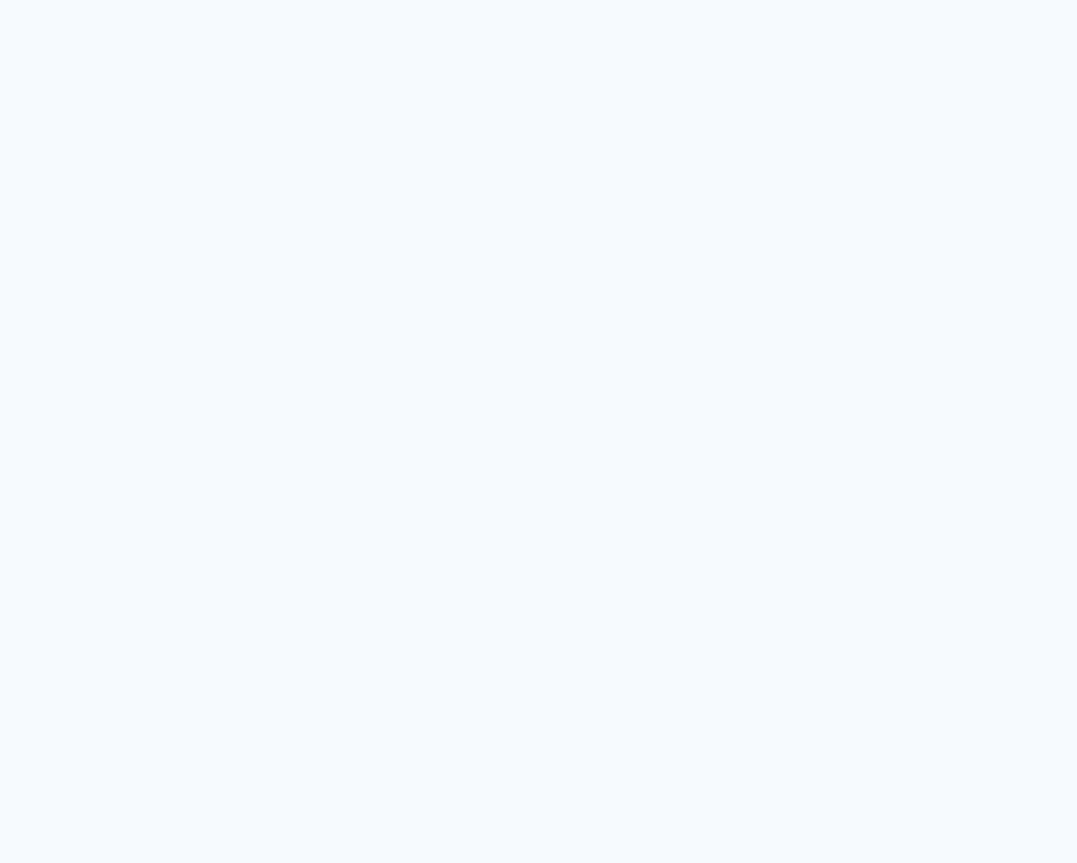 scroll, scrollTop: 0, scrollLeft: 0, axis: both 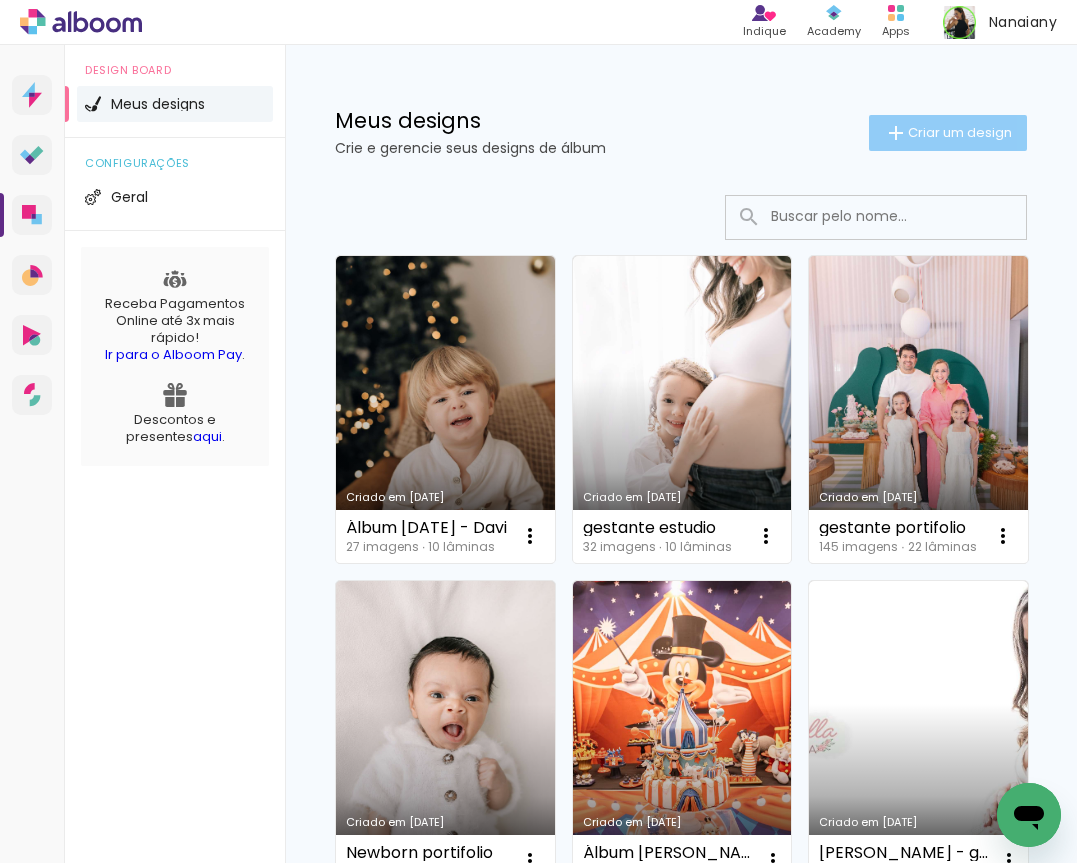 click on "Criar um design" 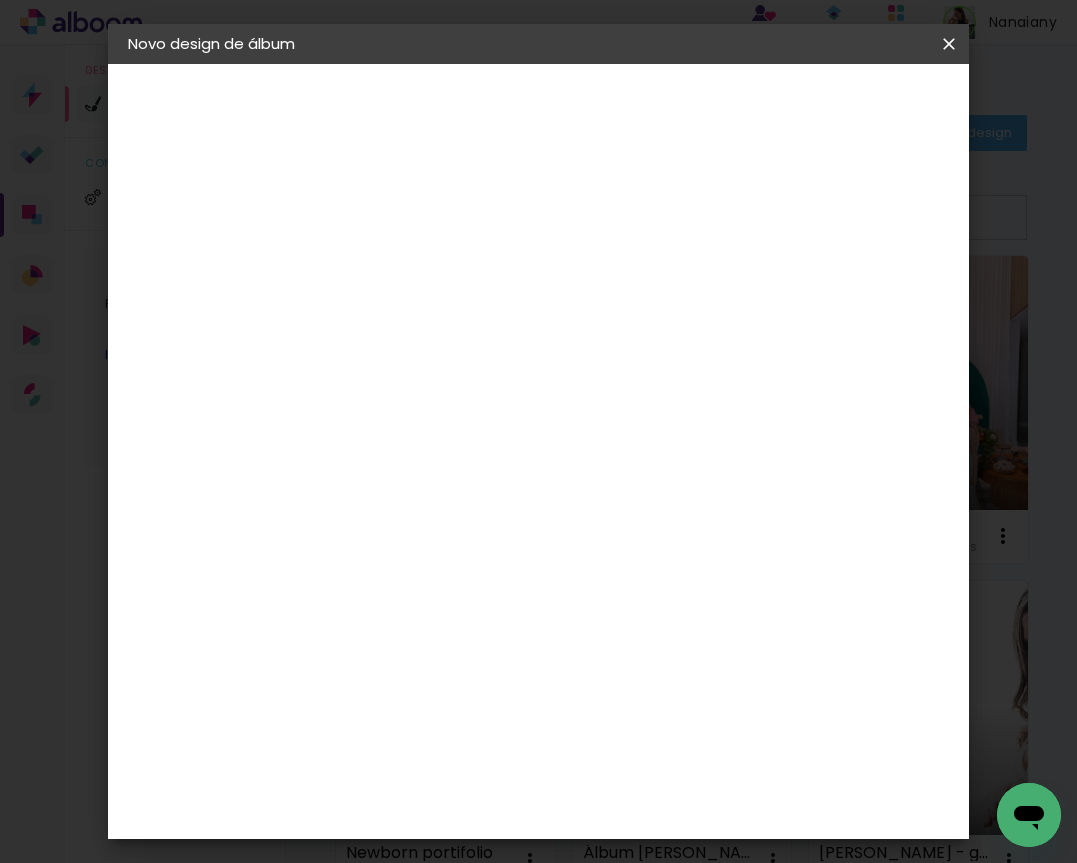 click at bounding box center (455, 268) 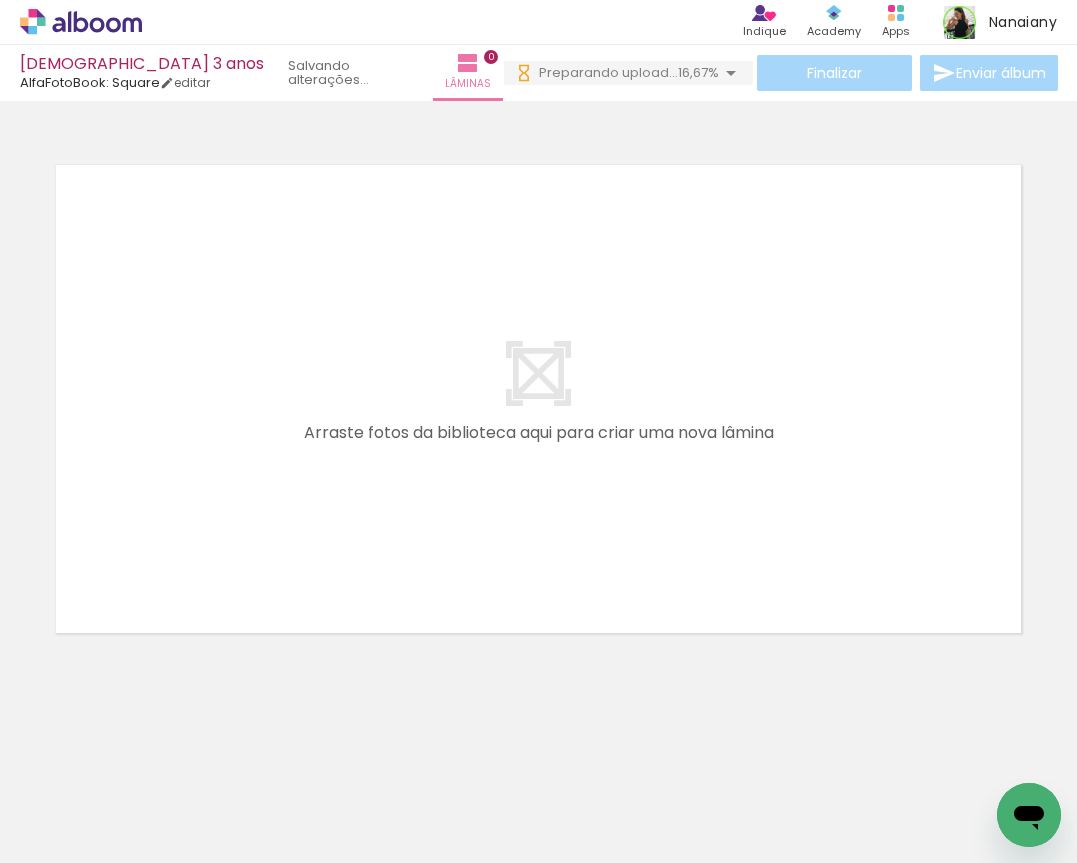 scroll, scrollTop: 0, scrollLeft: 0, axis: both 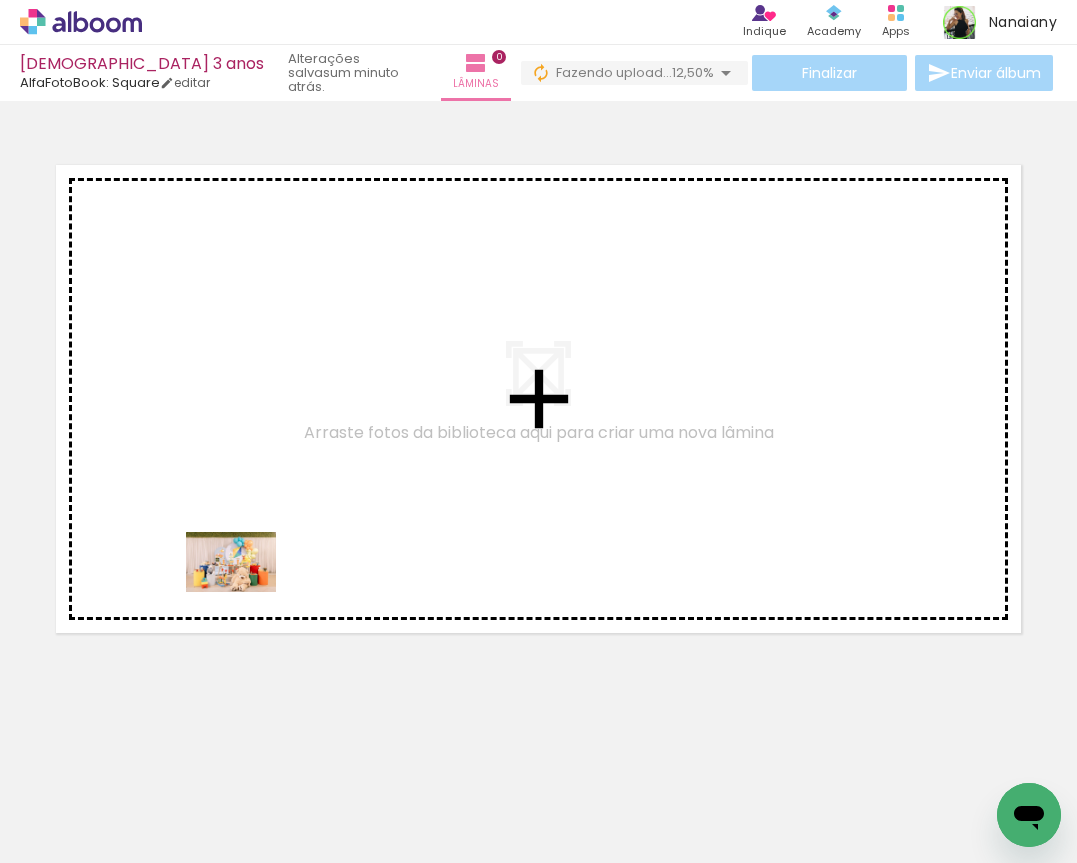 drag, startPoint x: 206, startPoint y: 809, endPoint x: 246, endPoint y: 585, distance: 227.5434 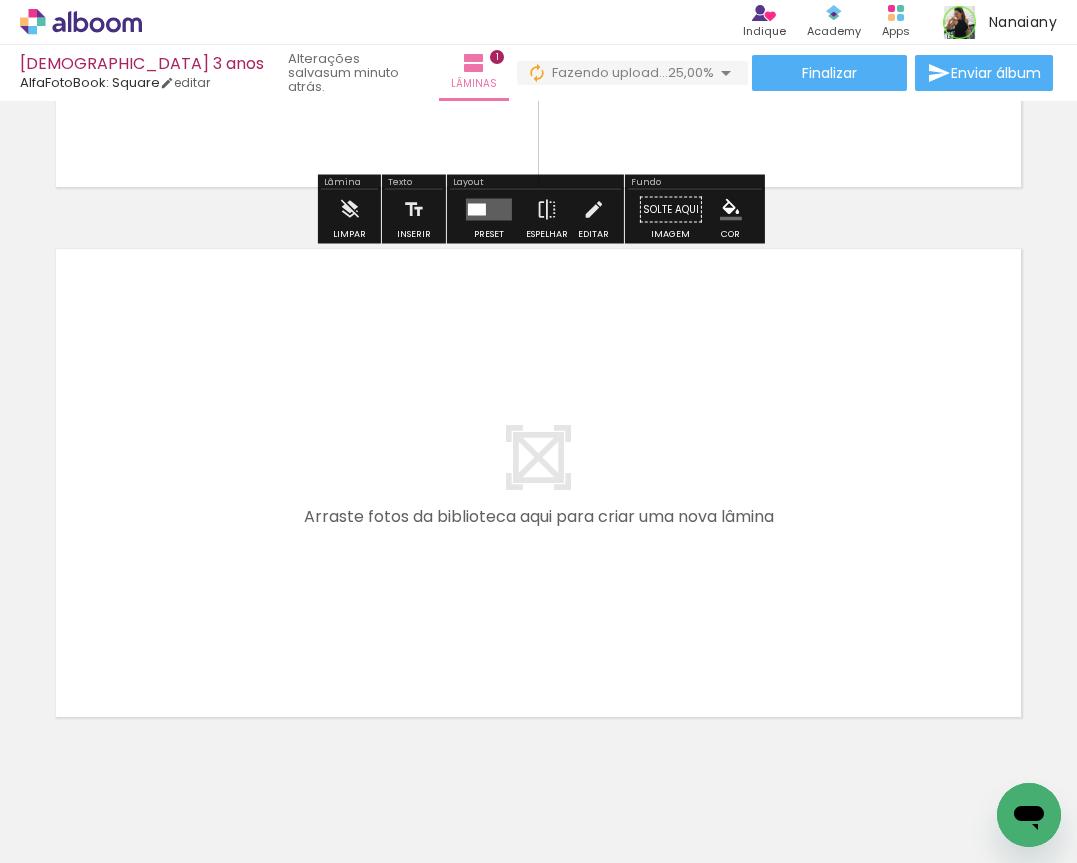 scroll, scrollTop: 501, scrollLeft: 0, axis: vertical 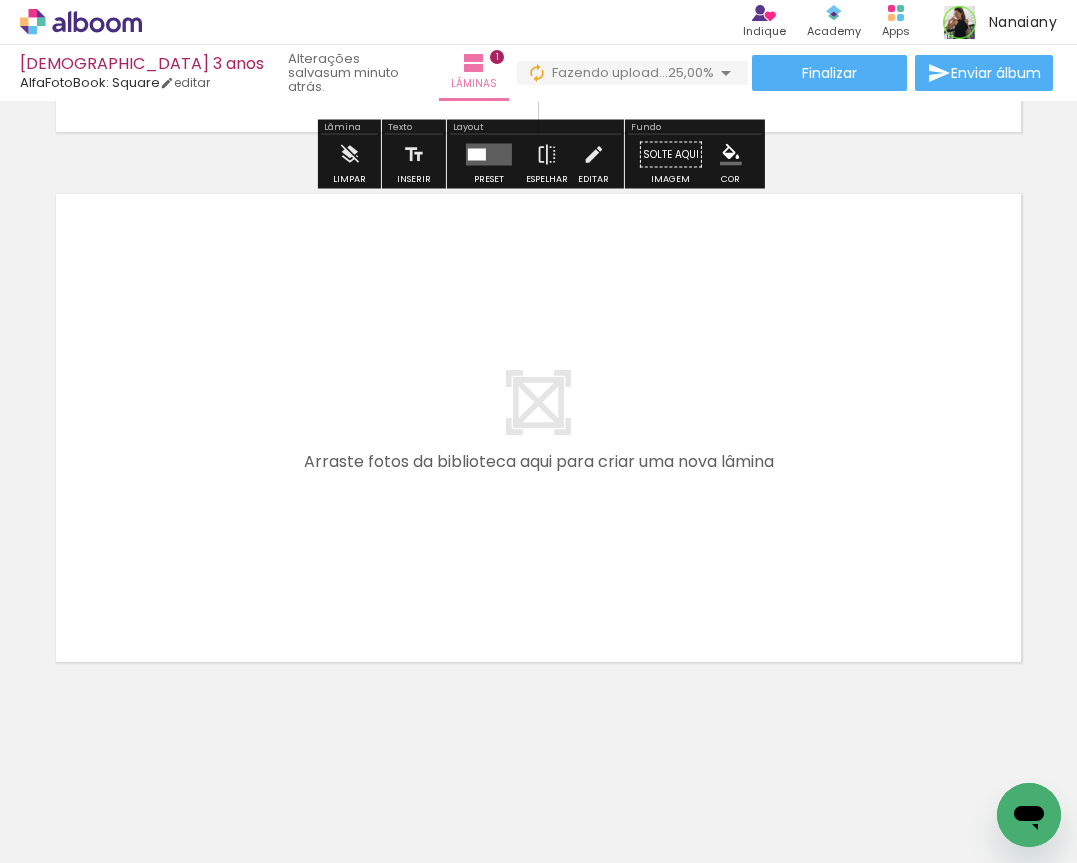 click at bounding box center [312, 796] 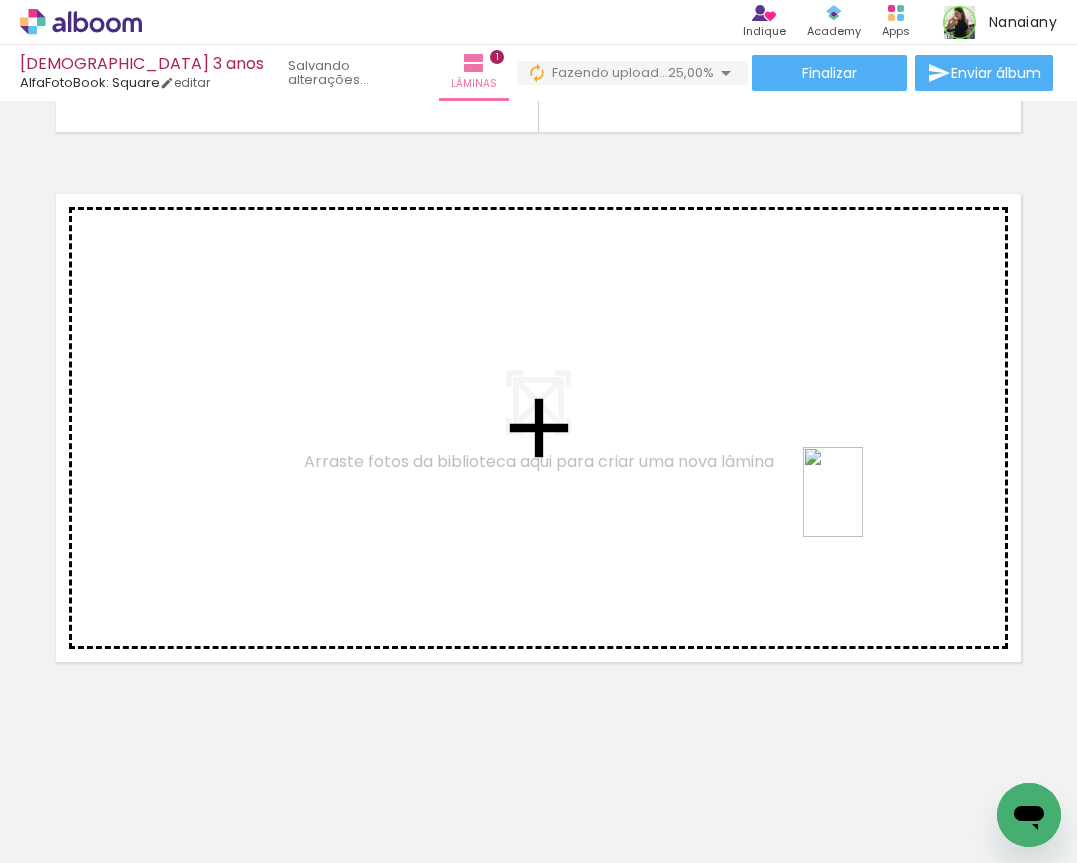 drag, startPoint x: 971, startPoint y: 801, endPoint x: 863, endPoint y: 507, distance: 313.2092 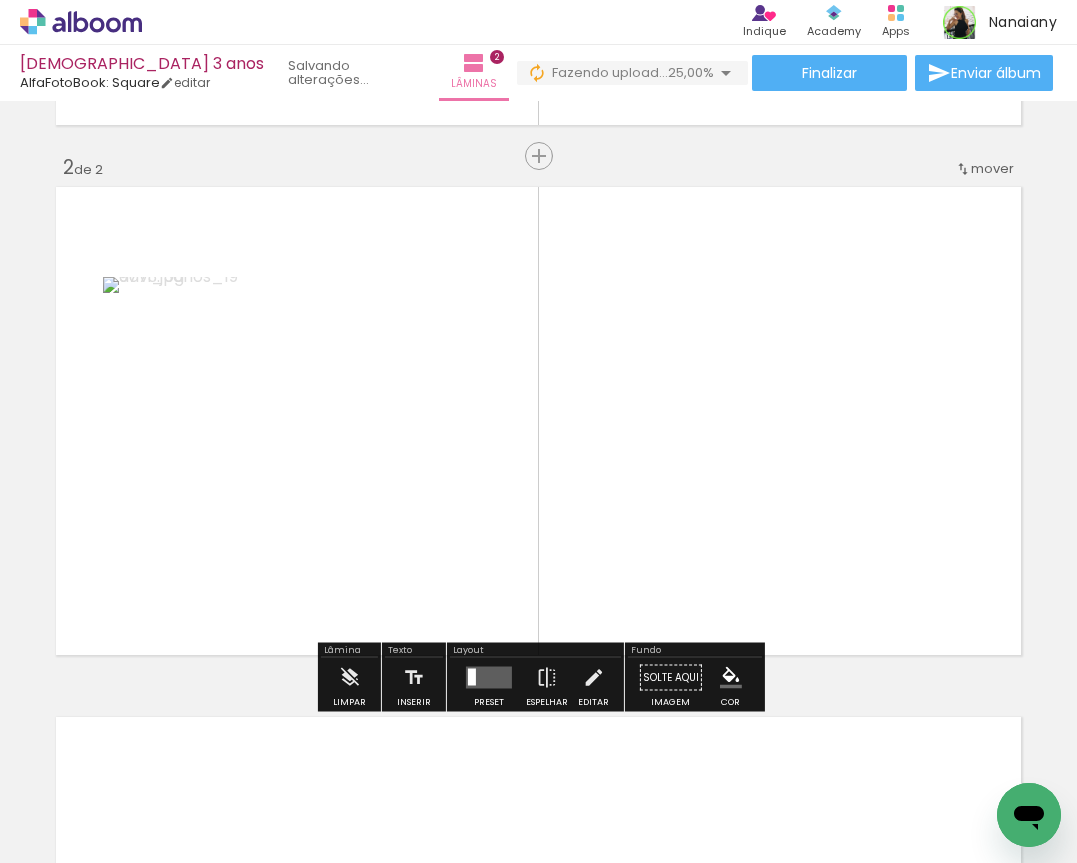 scroll, scrollTop: 509, scrollLeft: 0, axis: vertical 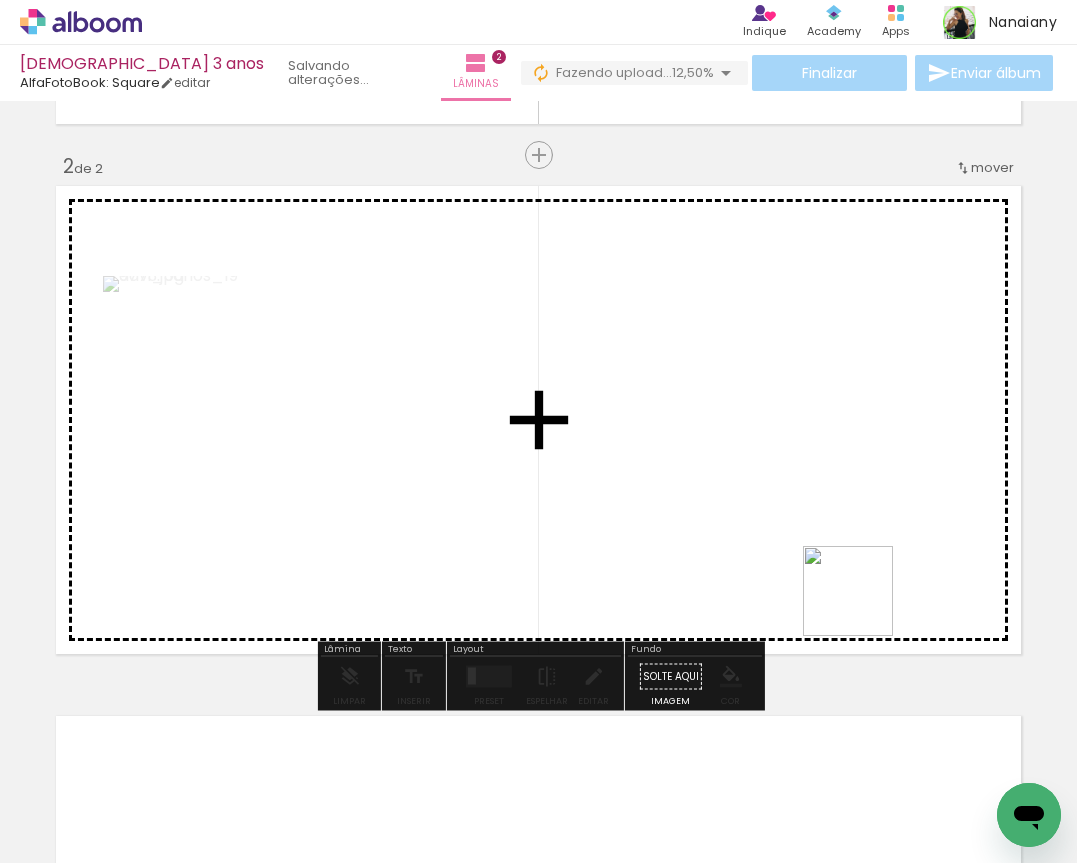 drag, startPoint x: 863, startPoint y: 782, endPoint x: 855, endPoint y: 489, distance: 293.1092 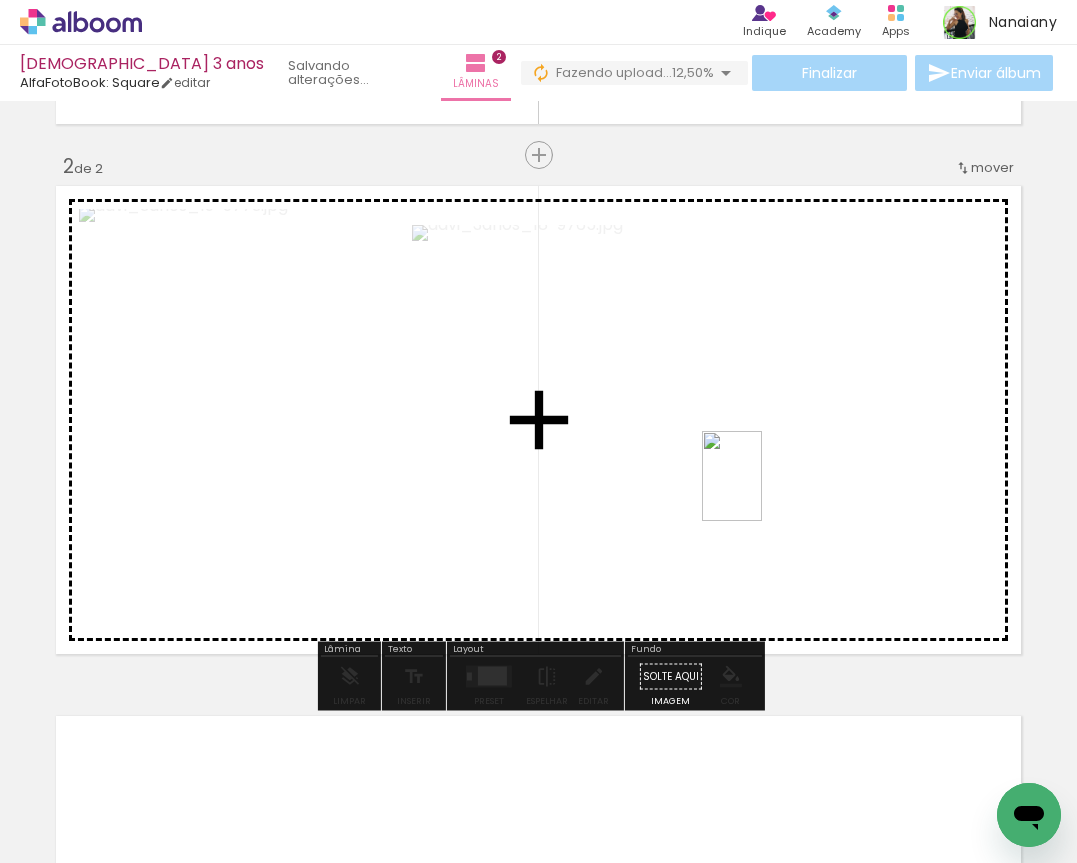drag, startPoint x: 762, startPoint y: 791, endPoint x: 757, endPoint y: 490, distance: 301.04153 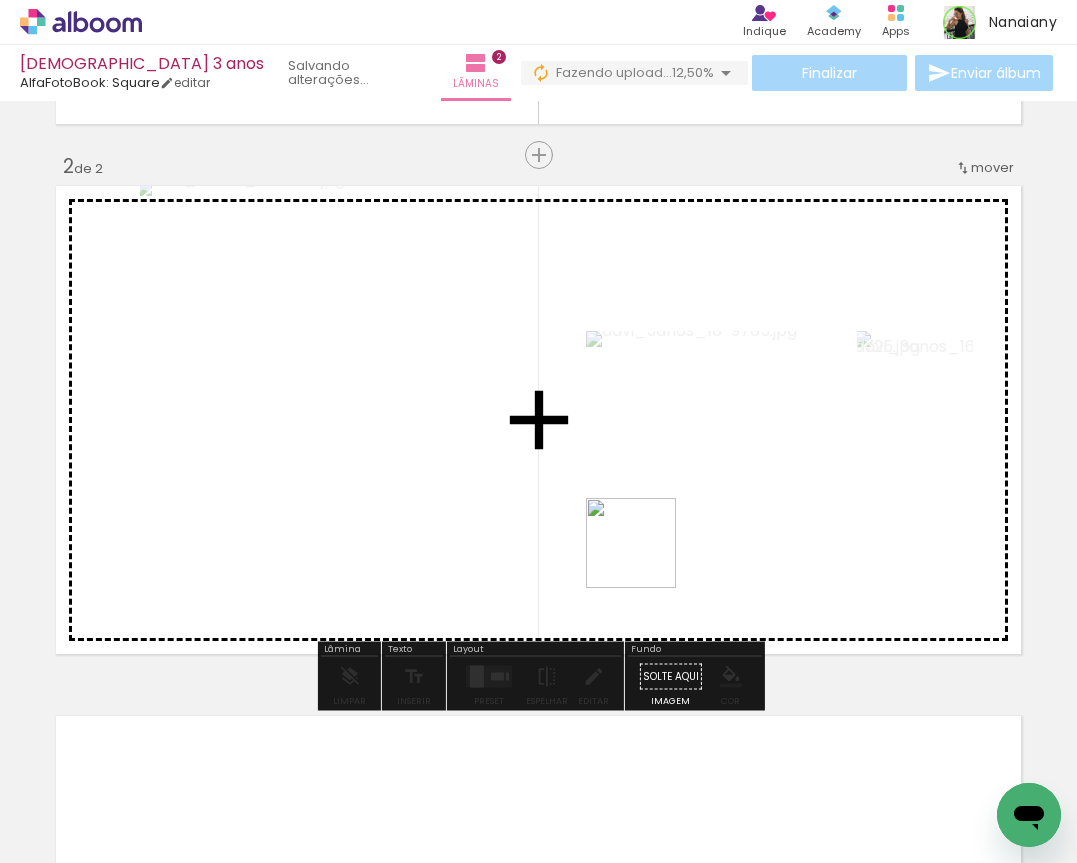 drag, startPoint x: 646, startPoint y: 777, endPoint x: 643, endPoint y: 498, distance: 279.01614 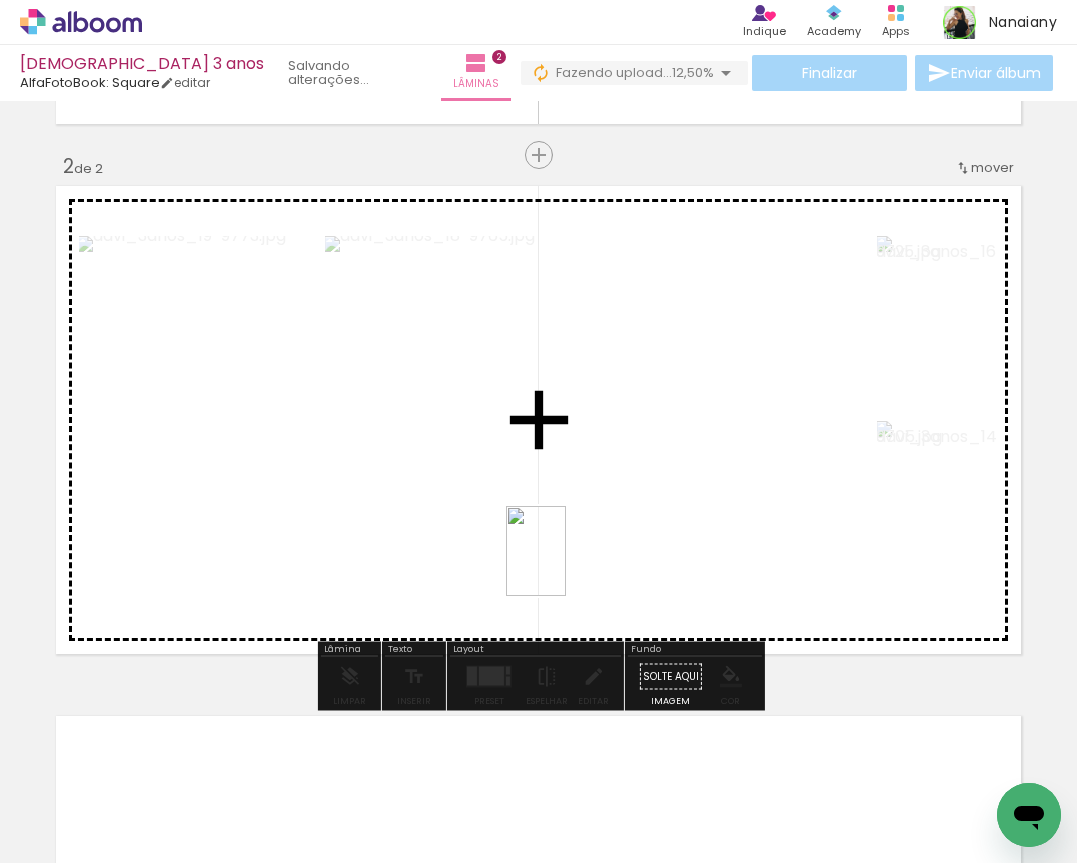 drag, startPoint x: 546, startPoint y: 814, endPoint x: 564, endPoint y: 562, distance: 252.64204 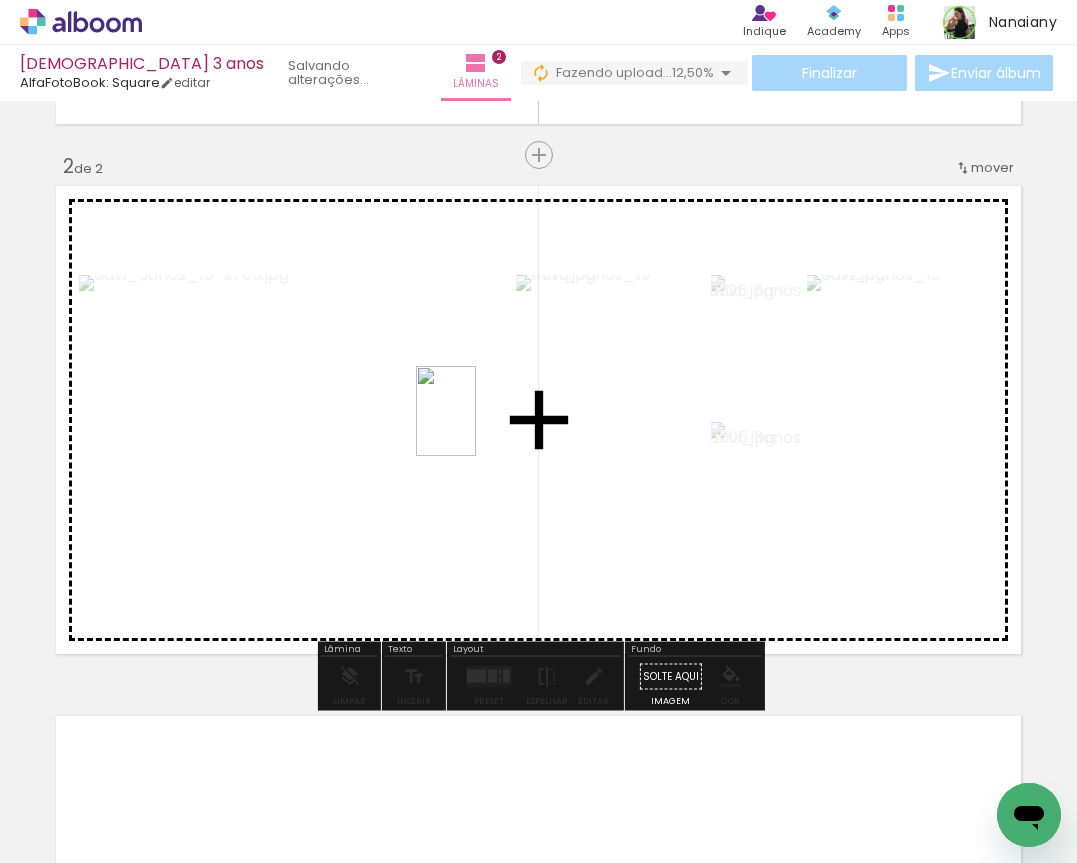 drag, startPoint x: 423, startPoint y: 802, endPoint x: 482, endPoint y: 423, distance: 383.56485 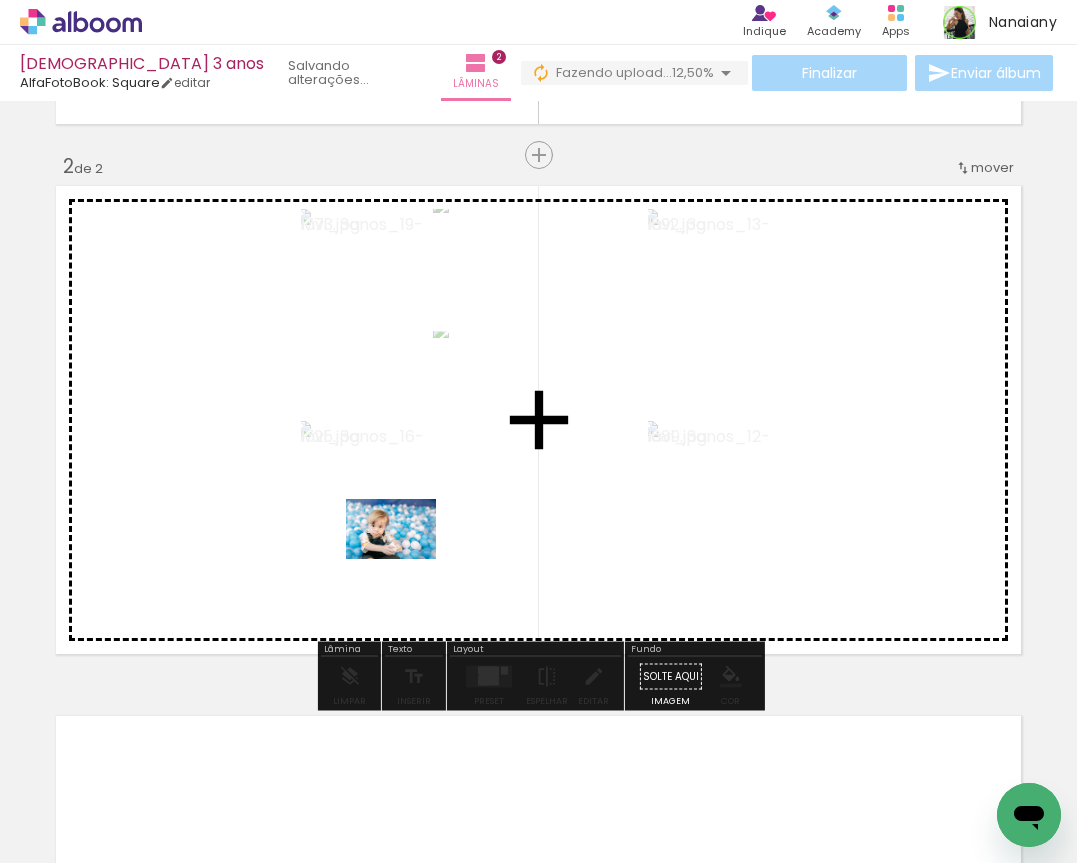 drag, startPoint x: 314, startPoint y: 804, endPoint x: 408, endPoint y: 552, distance: 268.96097 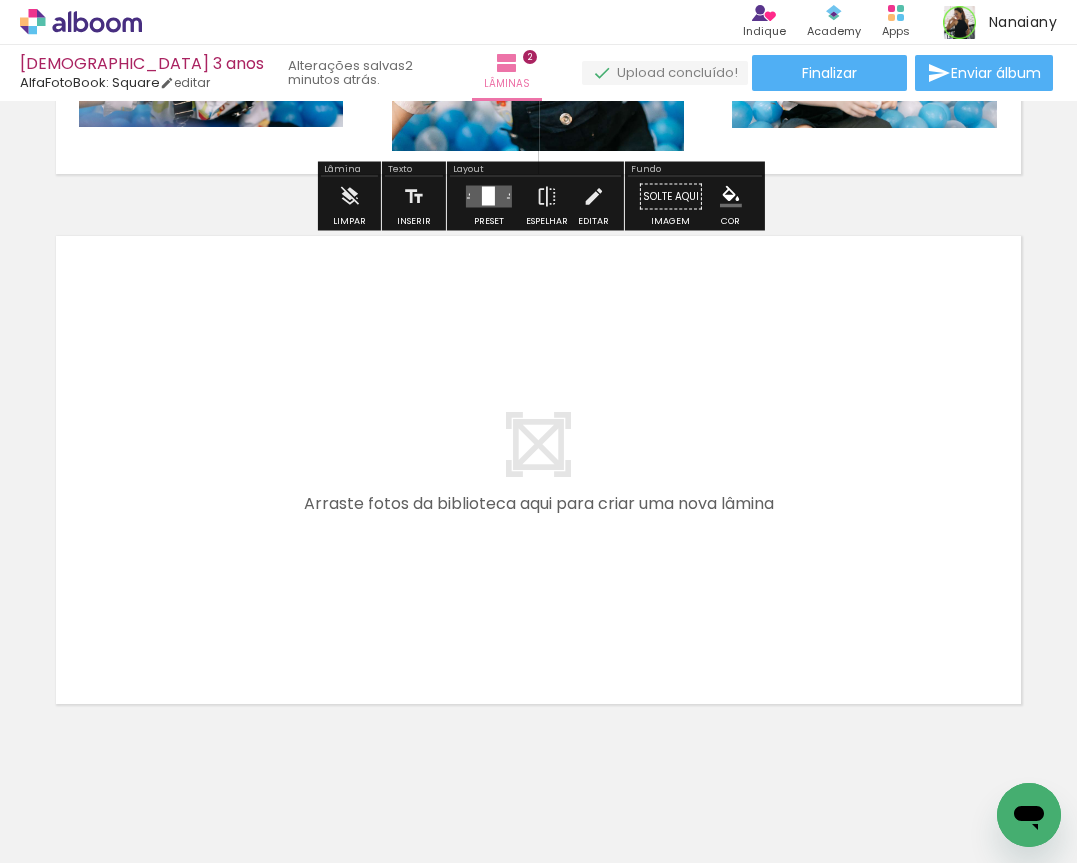 scroll, scrollTop: 1031, scrollLeft: 0, axis: vertical 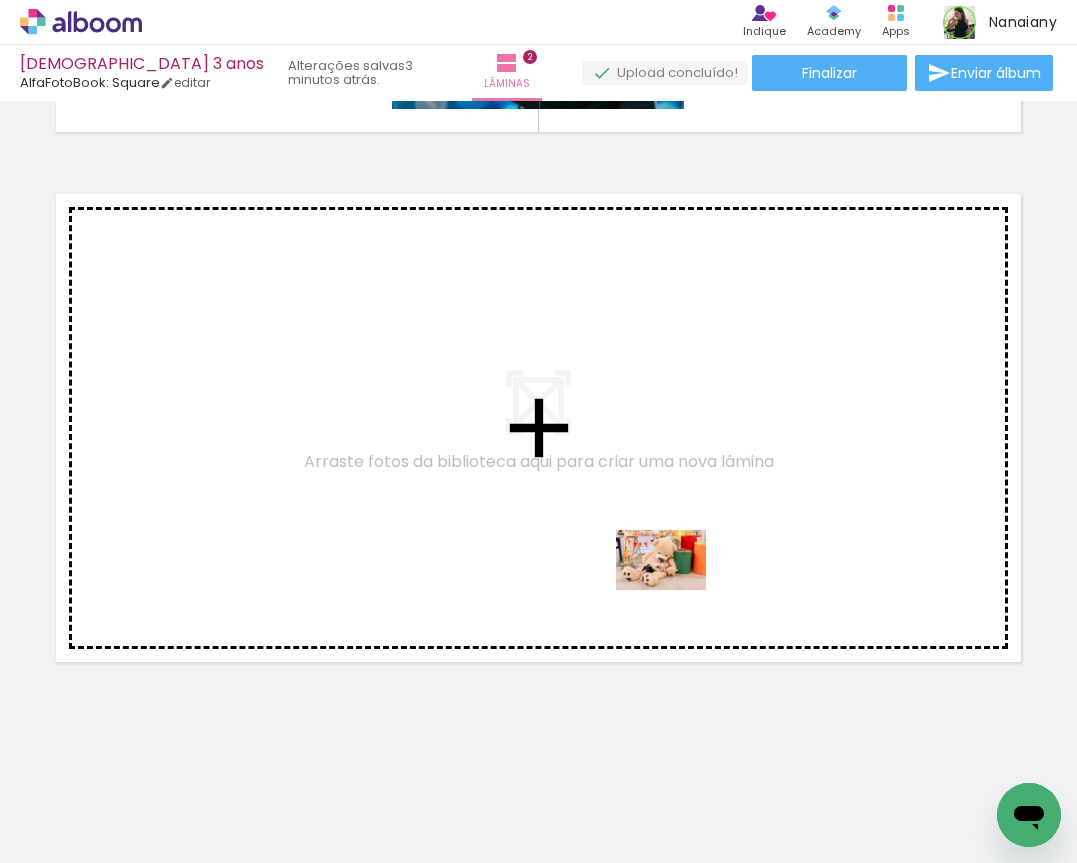 drag, startPoint x: 983, startPoint y: 813, endPoint x: 598, endPoint y: 518, distance: 485.0258 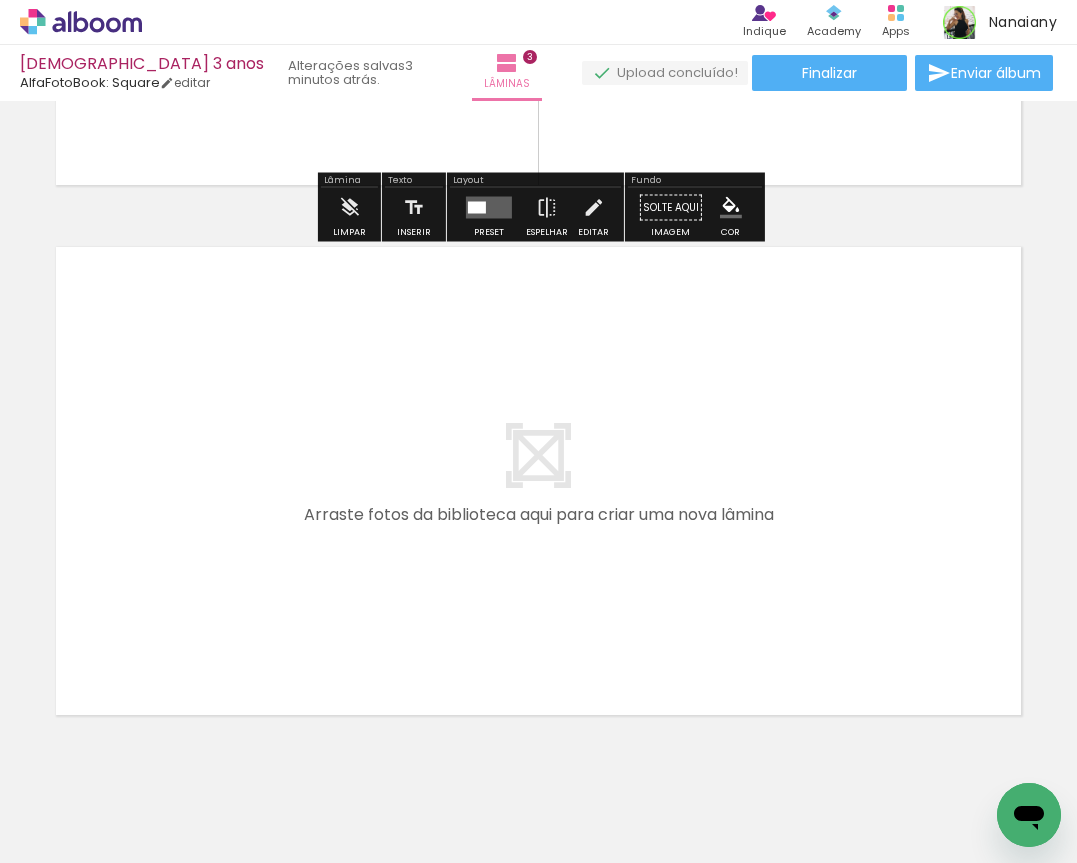 scroll, scrollTop: 1561, scrollLeft: 0, axis: vertical 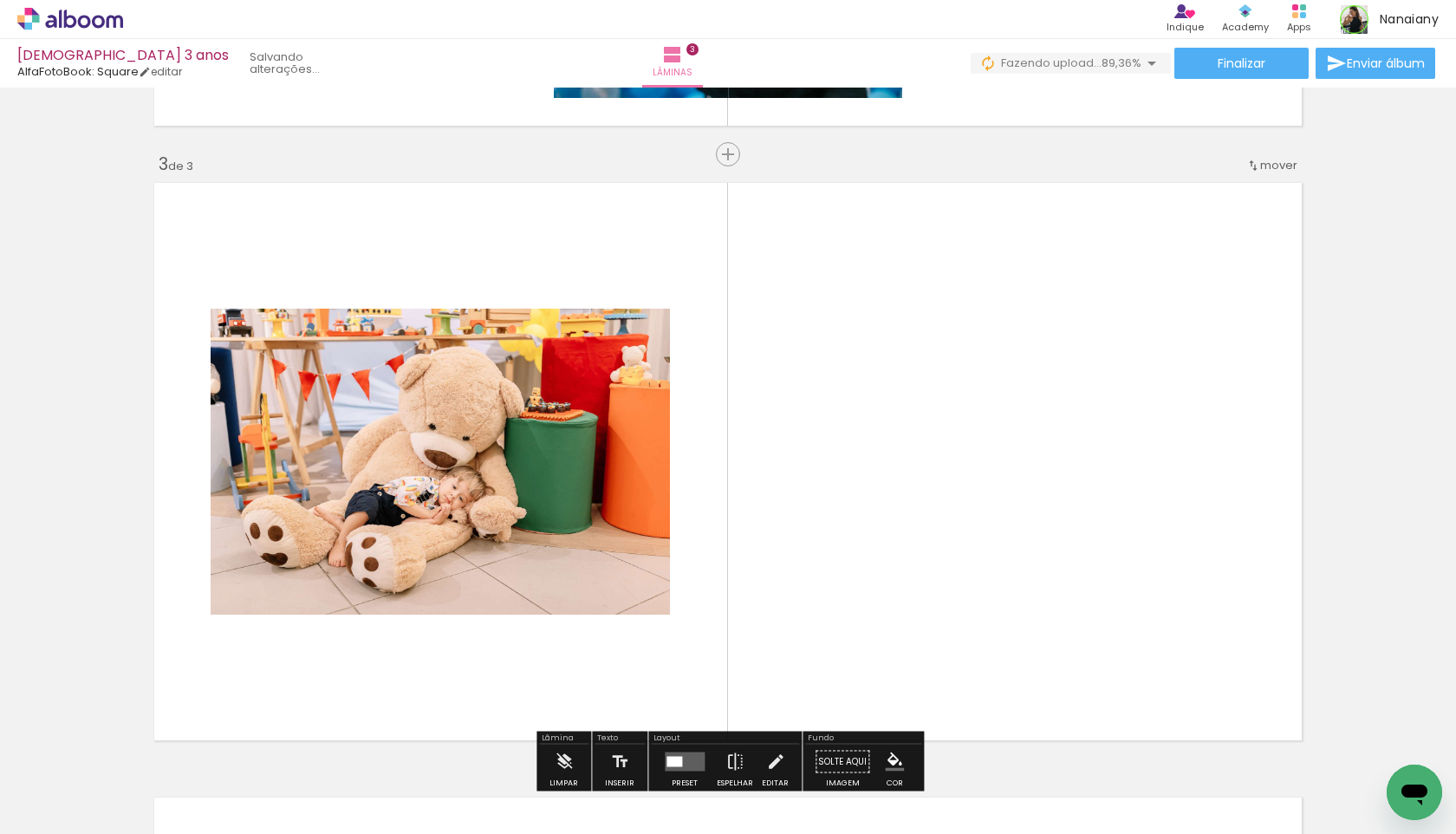 click 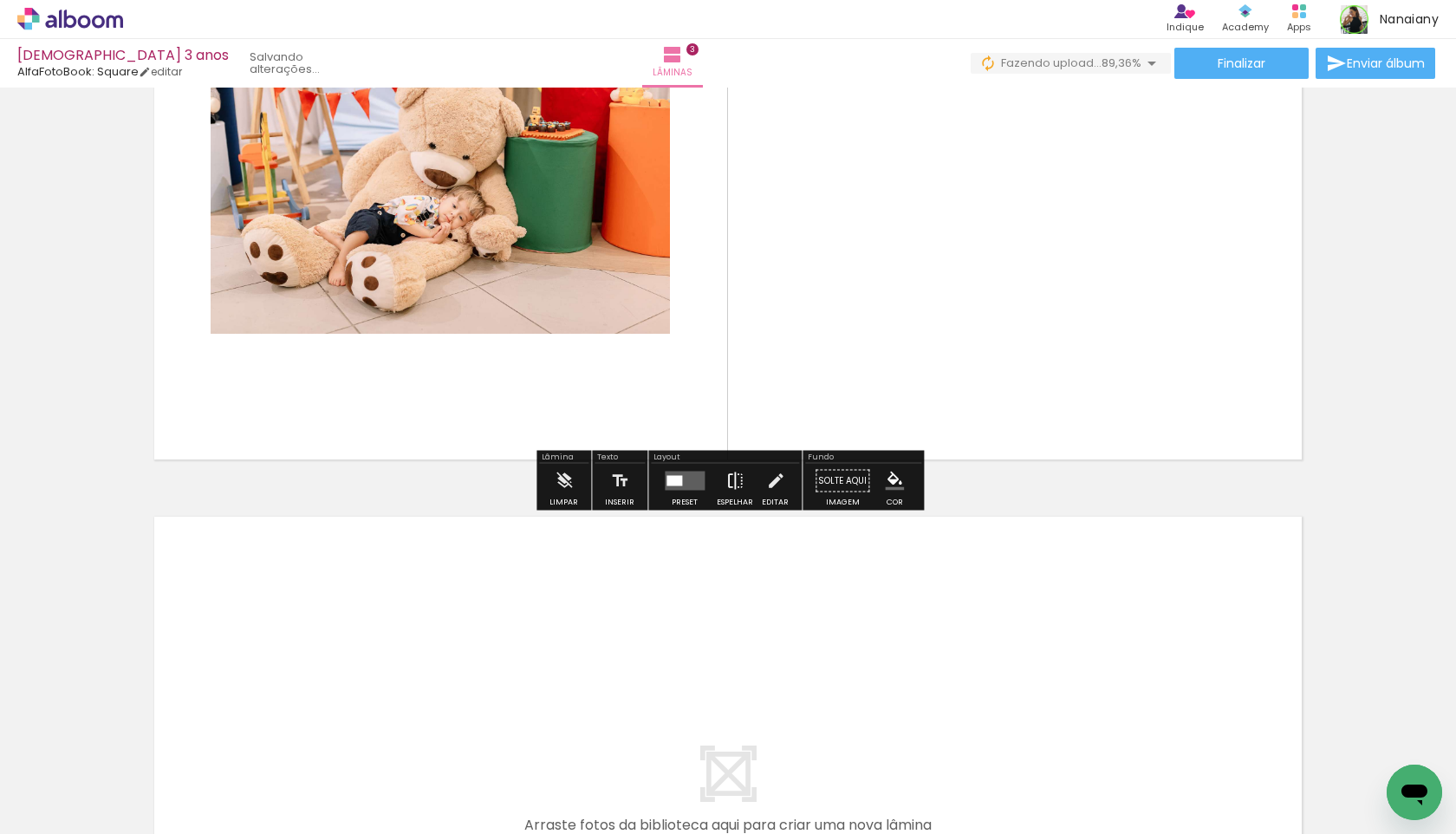scroll, scrollTop: 1470, scrollLeft: 0, axis: vertical 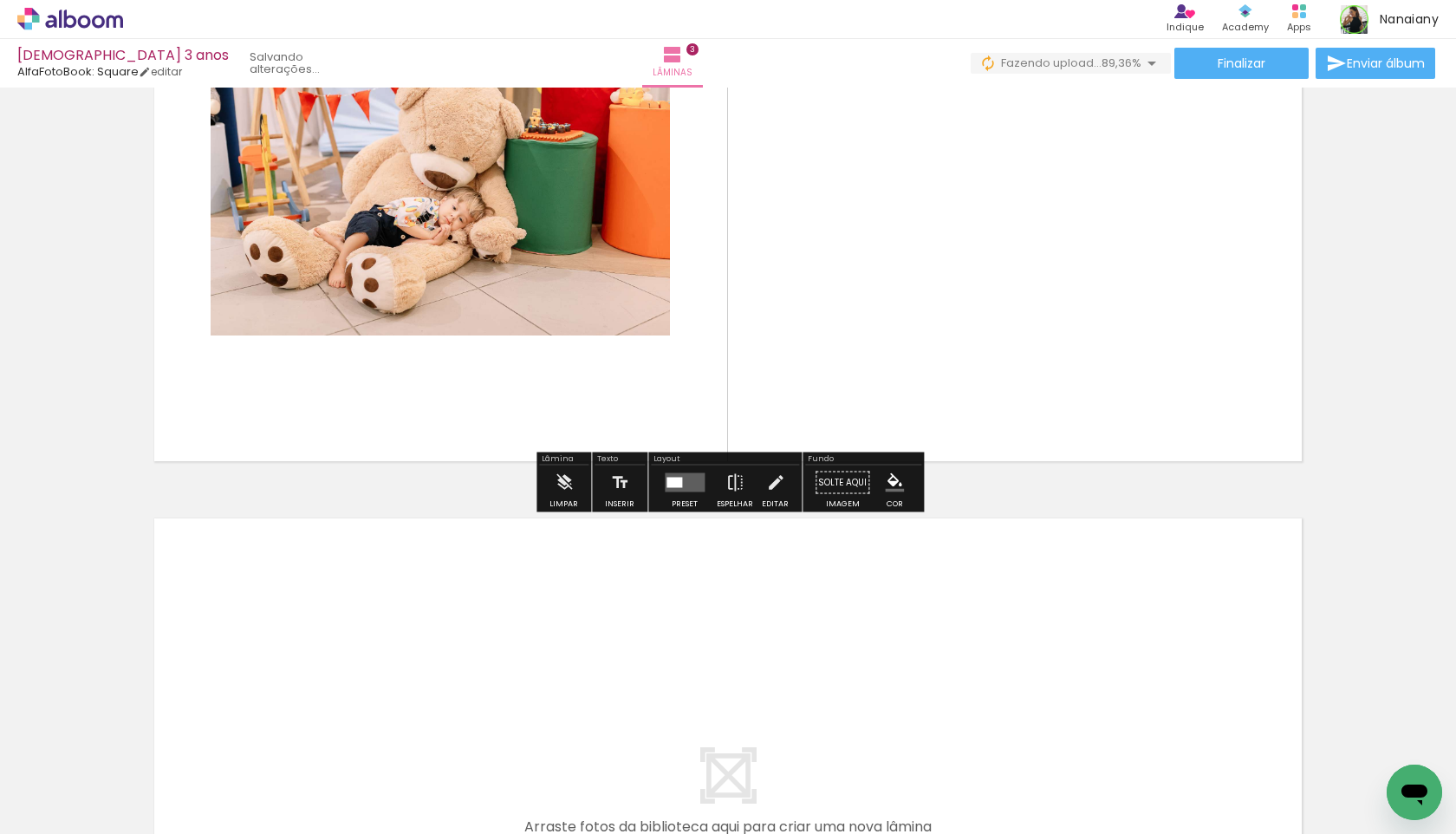 click at bounding box center [674, 483] 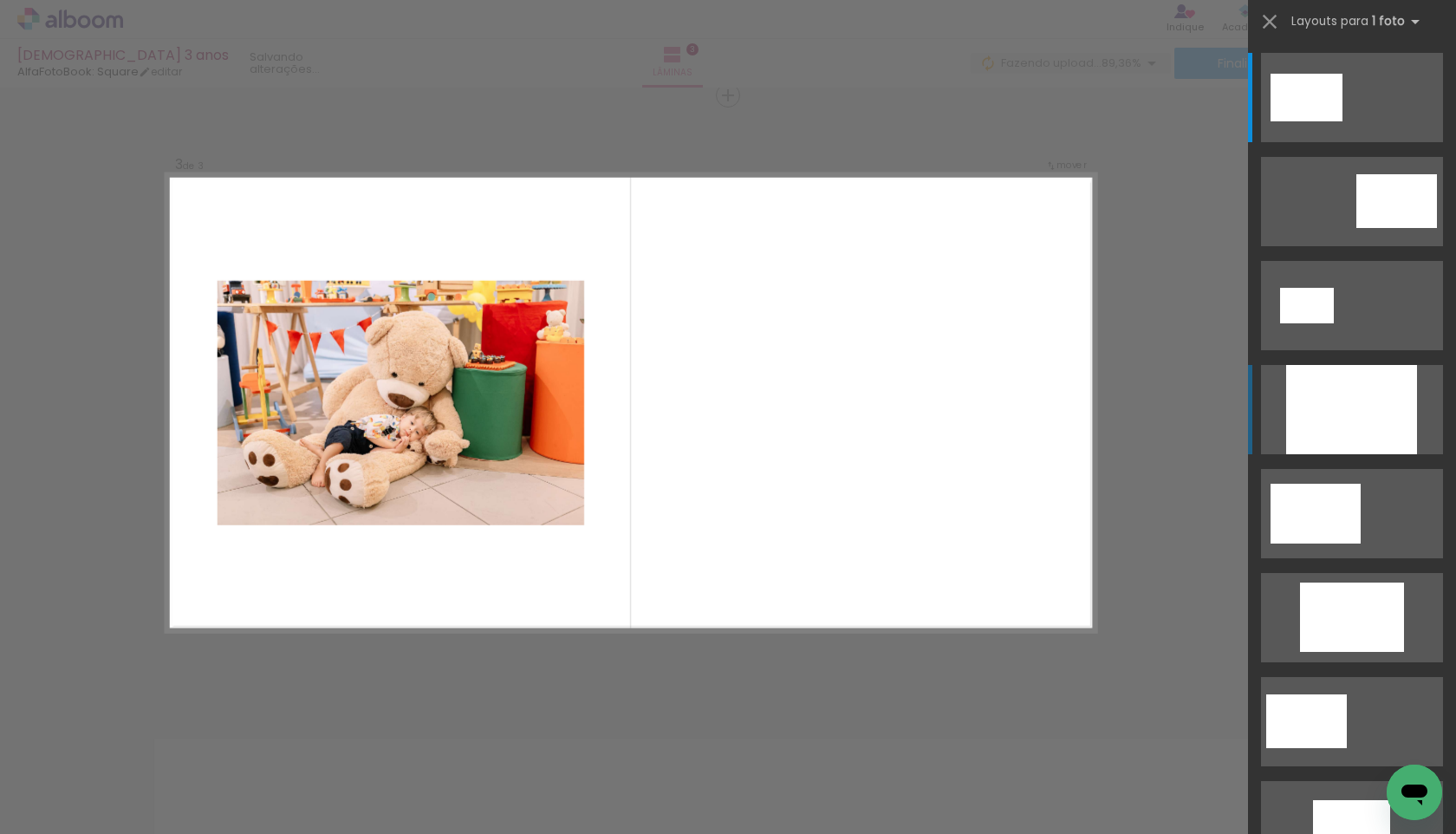 scroll, scrollTop: 1246, scrollLeft: 0, axis: vertical 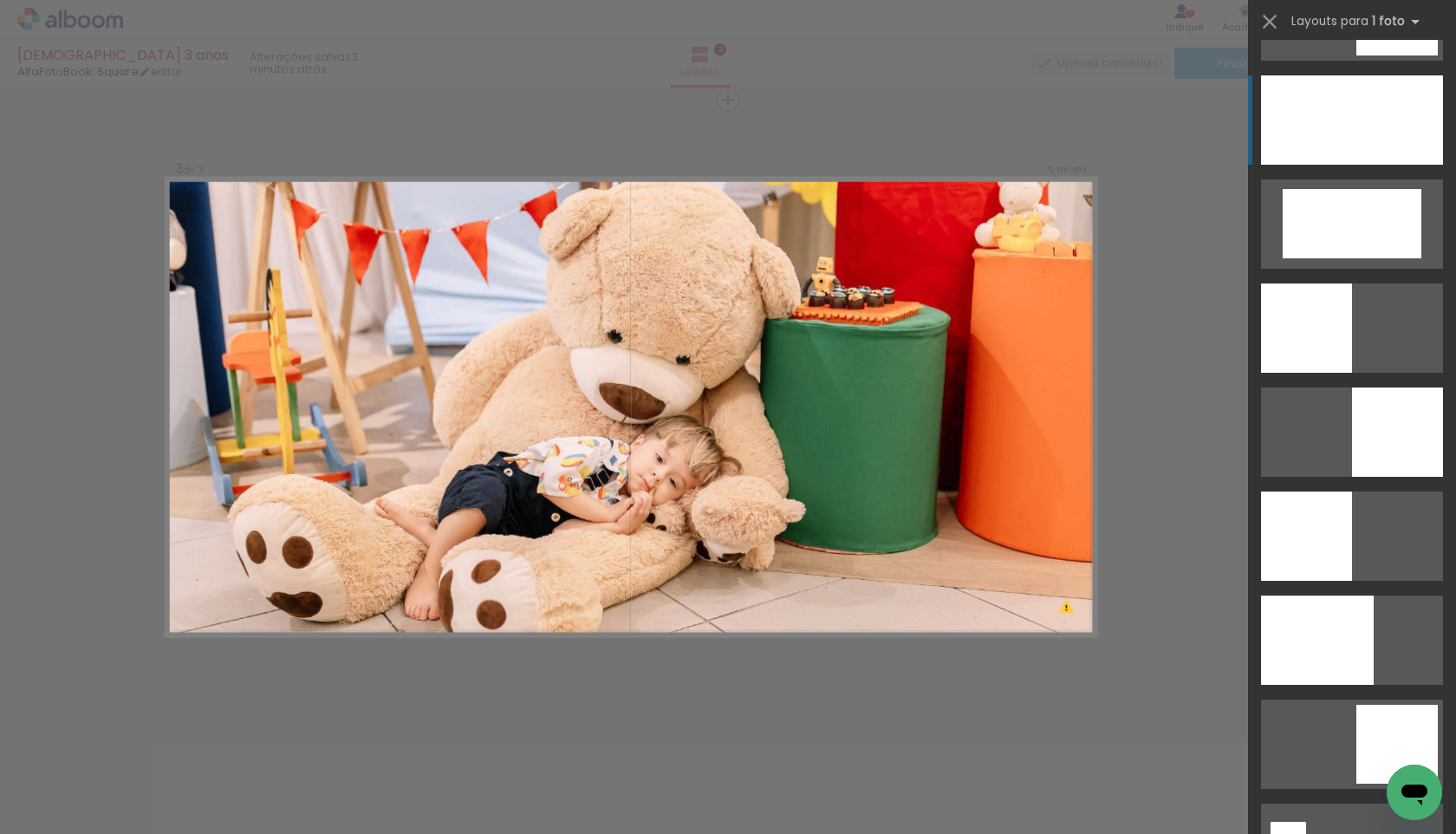 click at bounding box center [1352, 120] 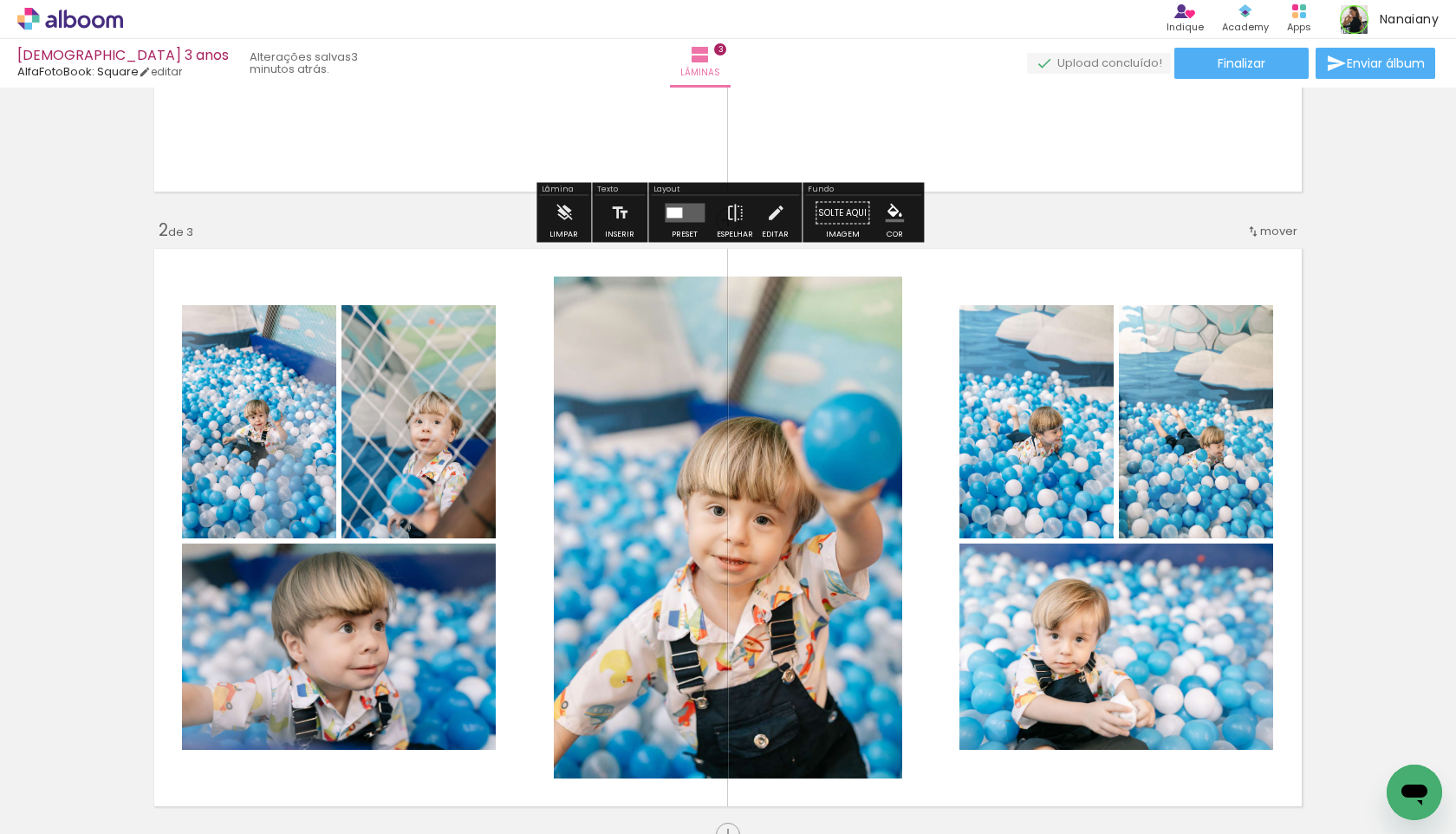 scroll, scrollTop: 612, scrollLeft: 0, axis: vertical 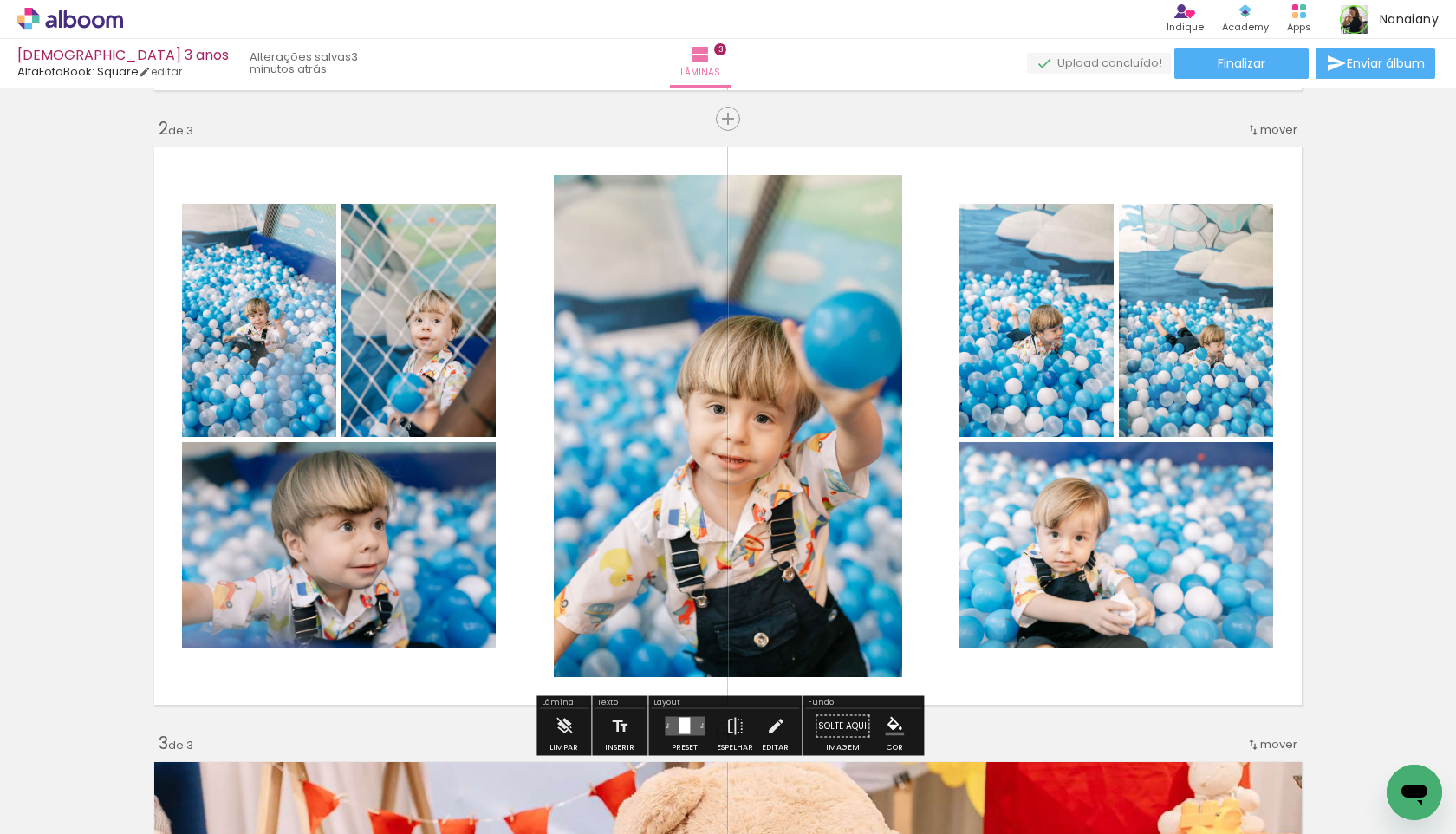 click at bounding box center (684, 726) 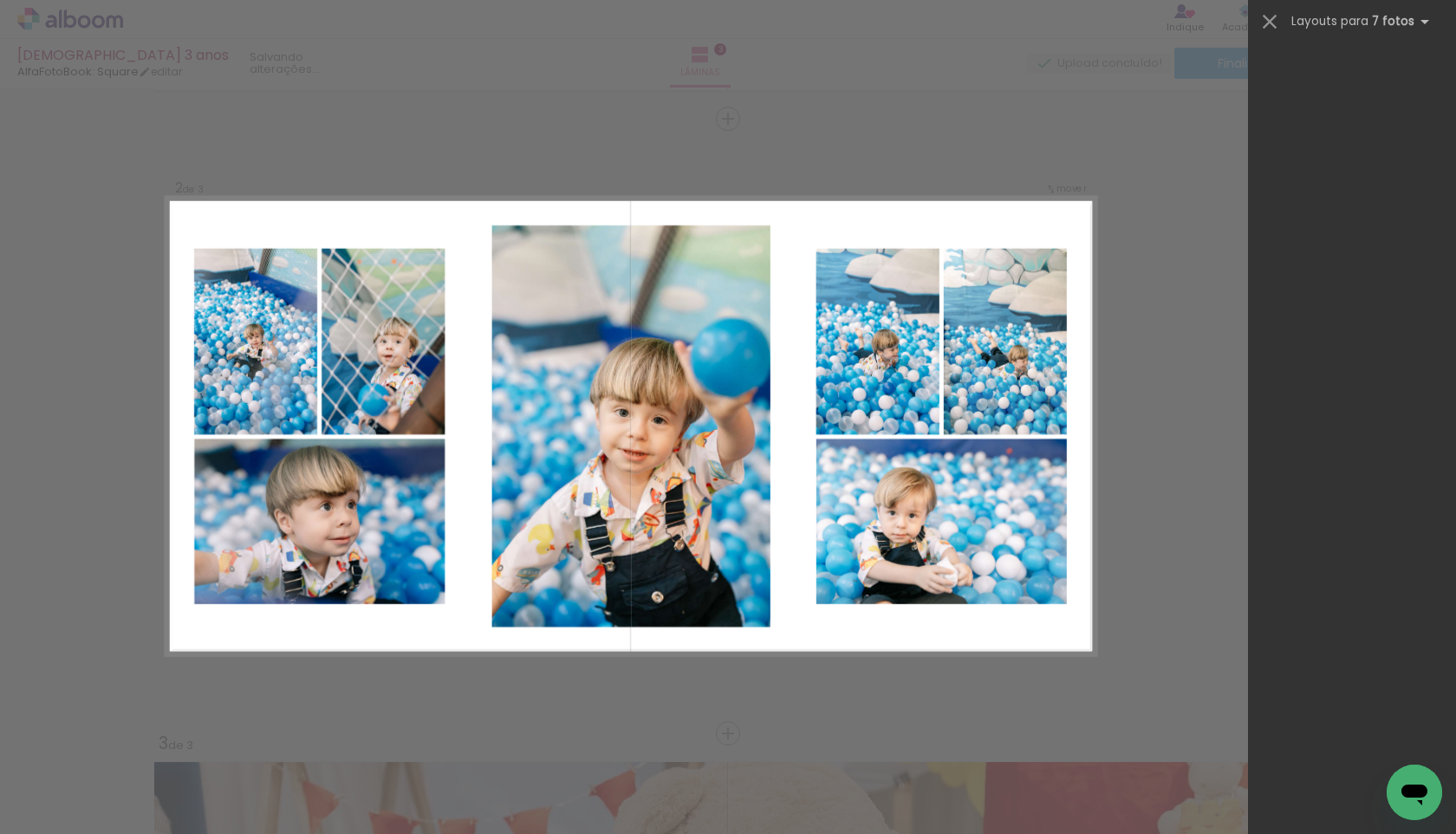 scroll, scrollTop: 0, scrollLeft: 0, axis: both 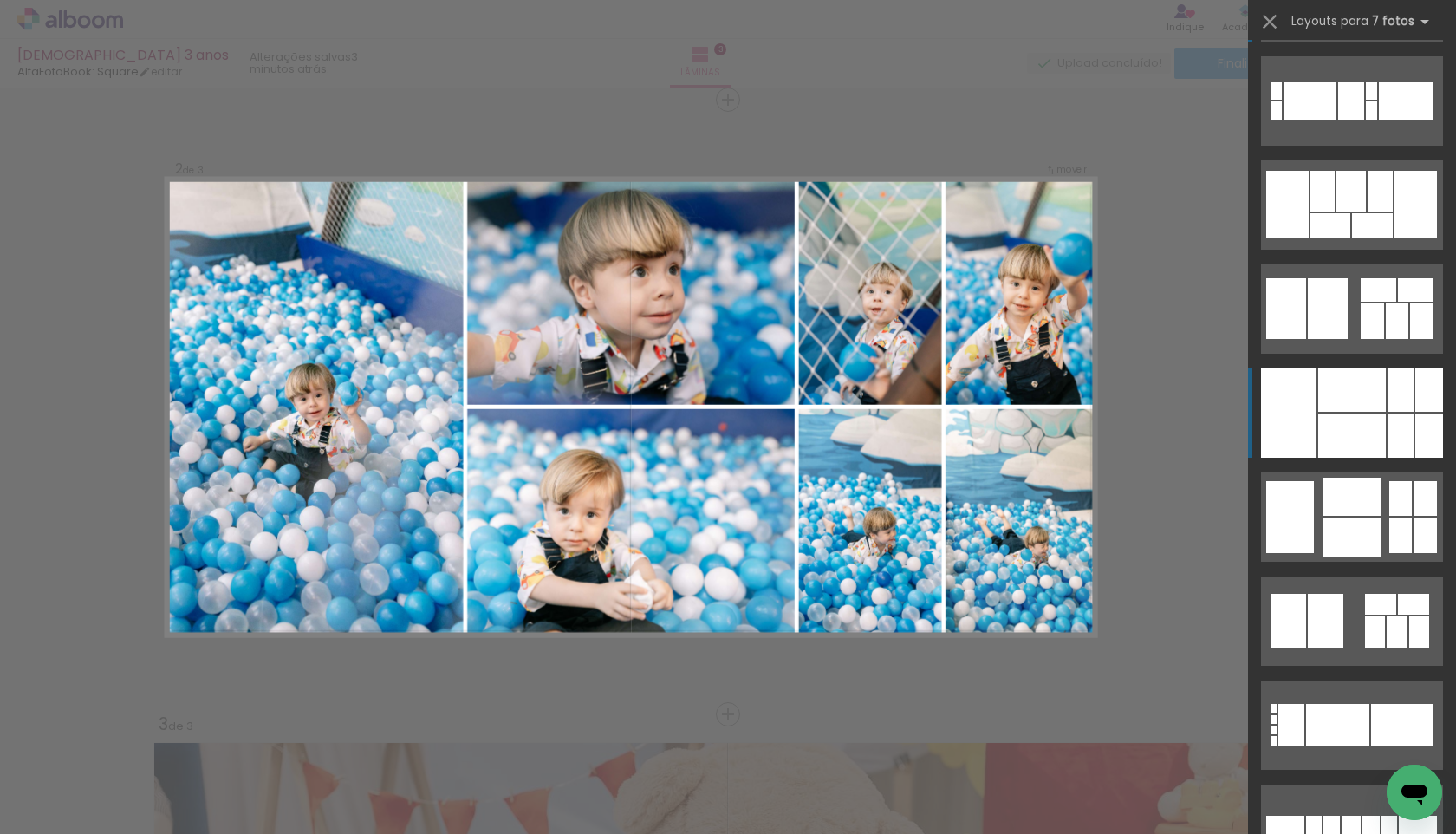 click at bounding box center (1352, 435) 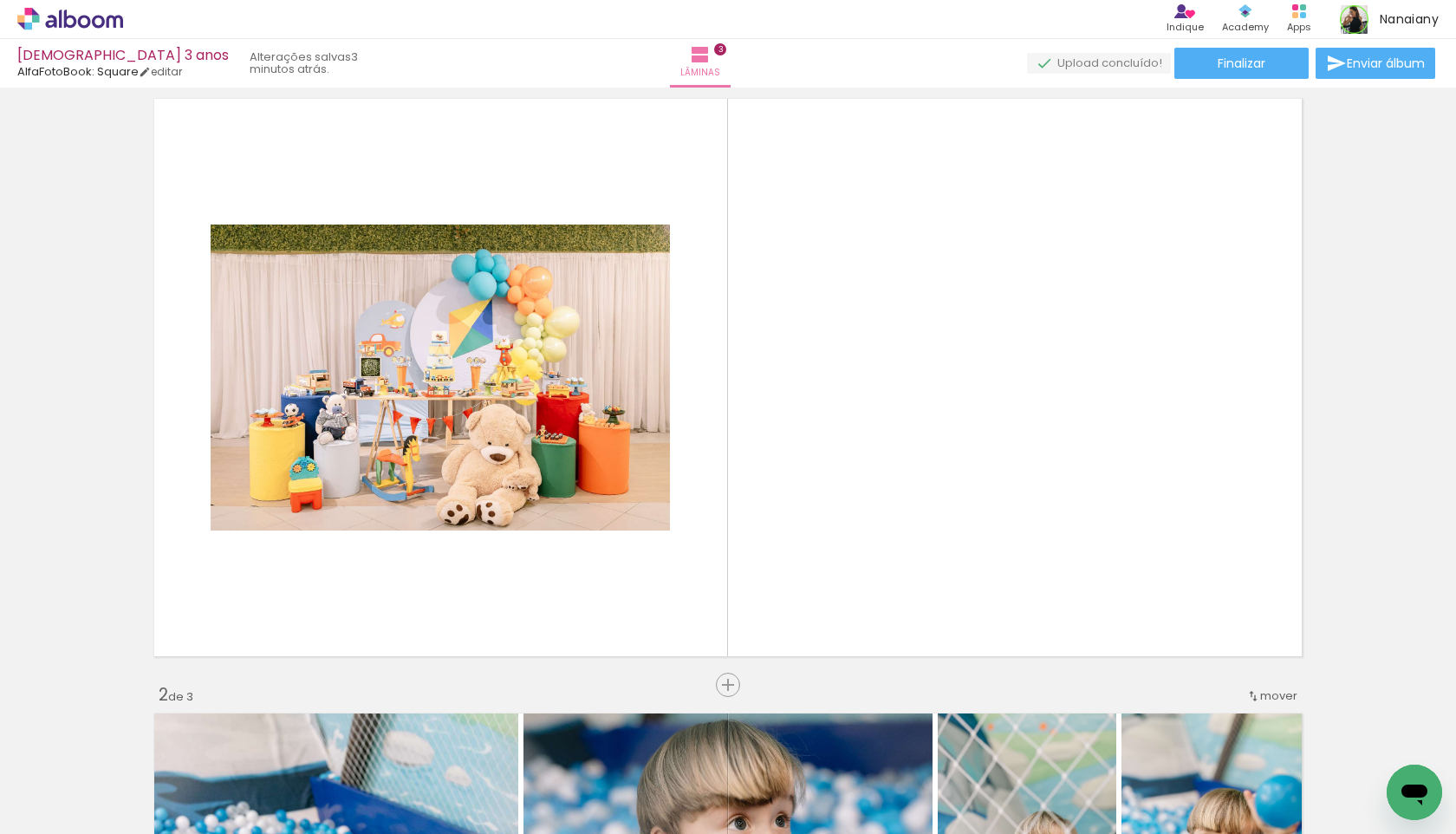 scroll, scrollTop: 37, scrollLeft: 0, axis: vertical 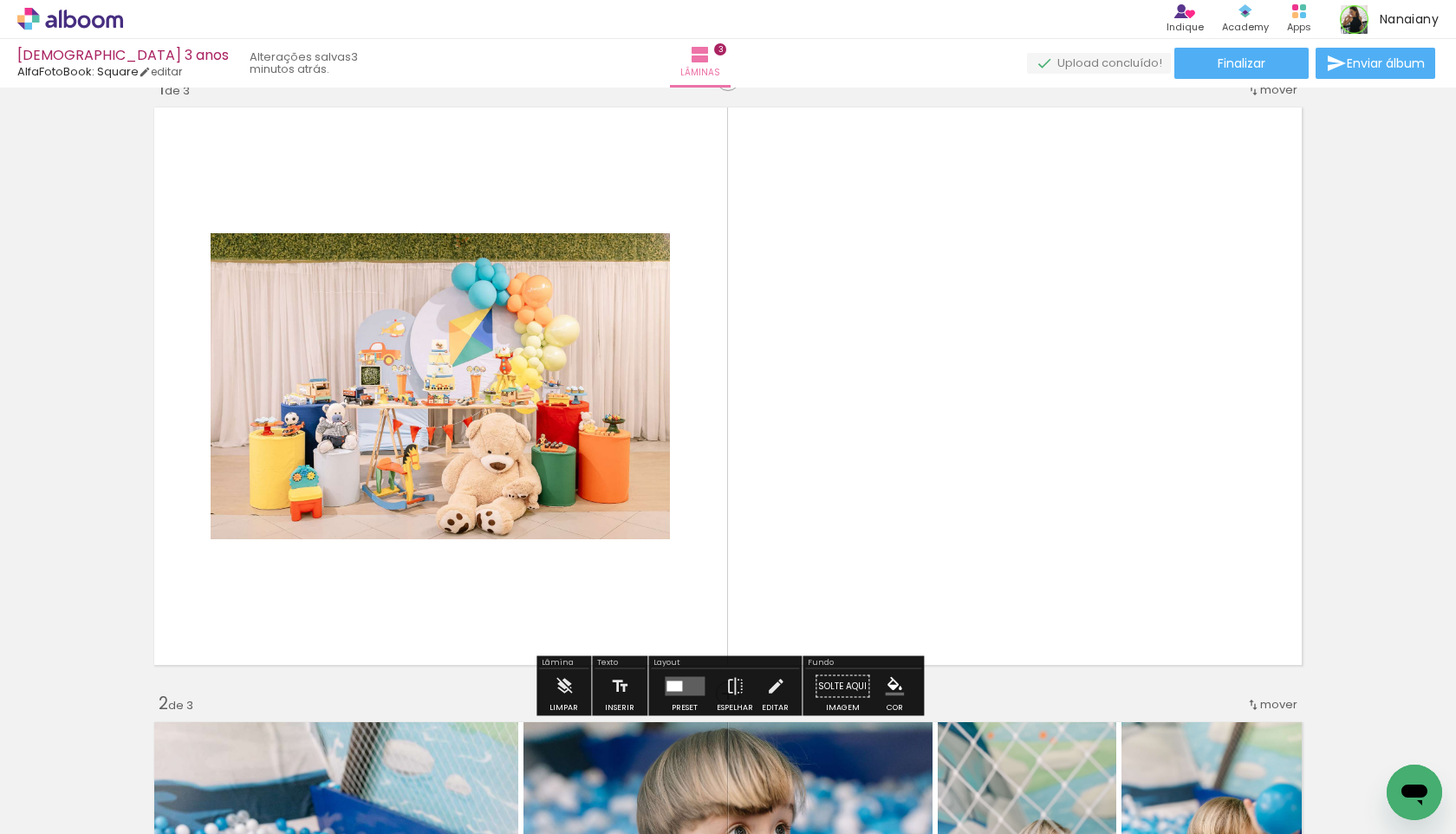 click 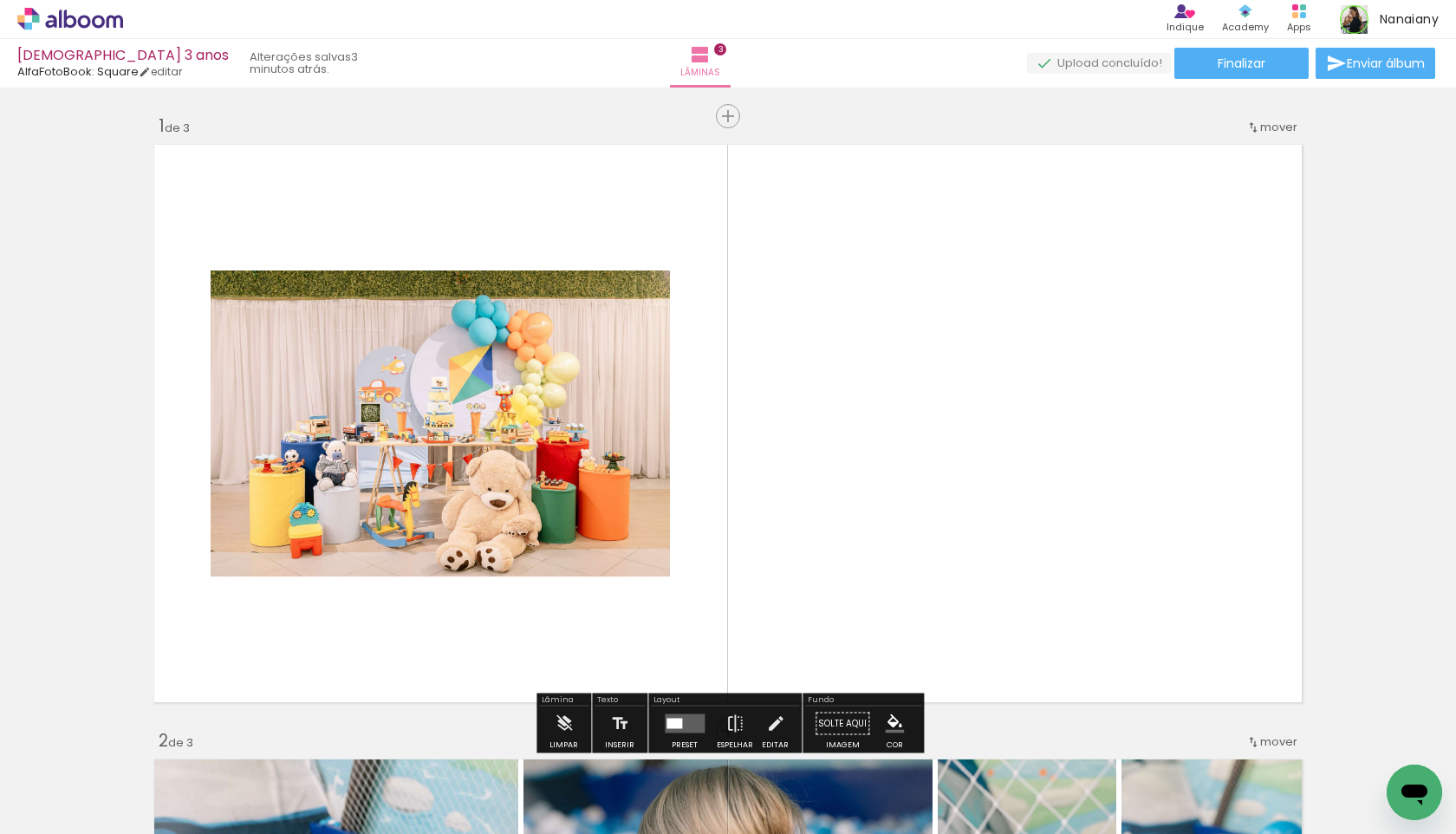 click at bounding box center [685, 724] 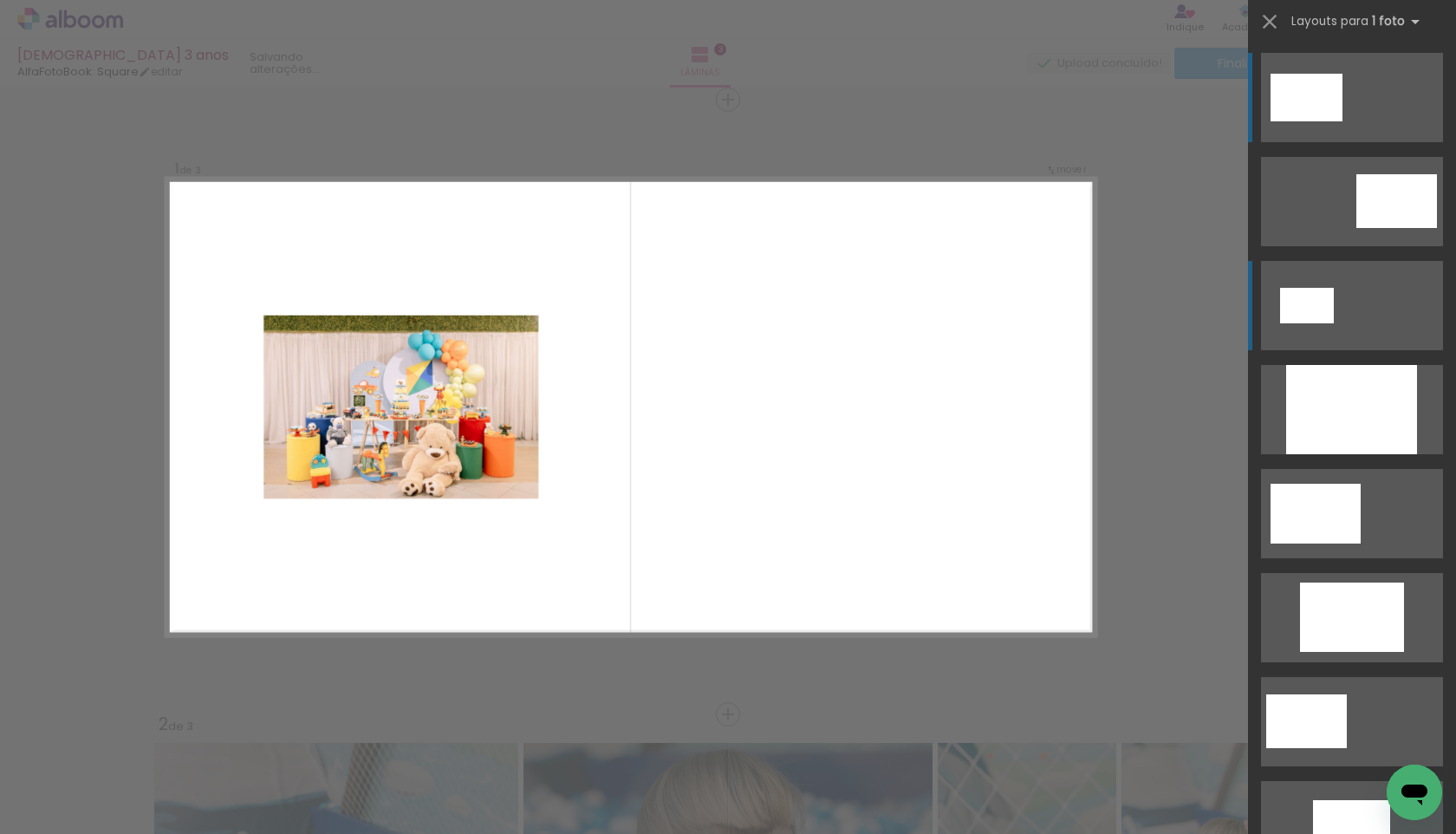 scroll, scrollTop: 16, scrollLeft: 0, axis: vertical 